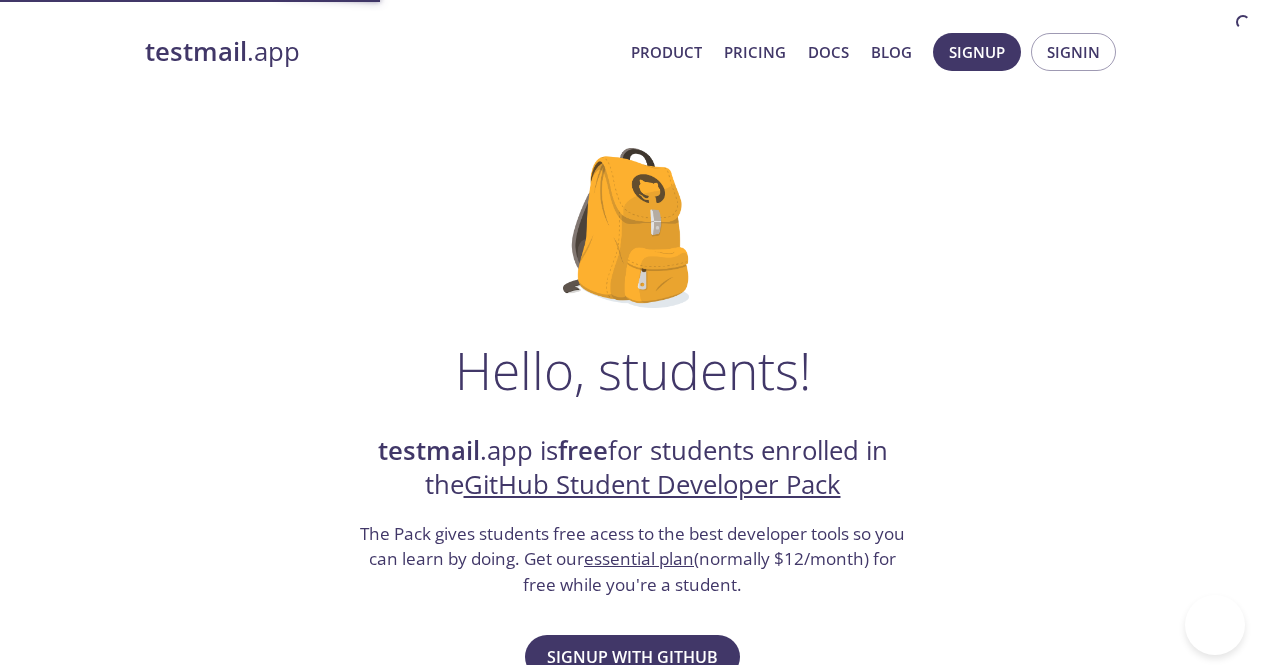 scroll, scrollTop: 0, scrollLeft: 0, axis: both 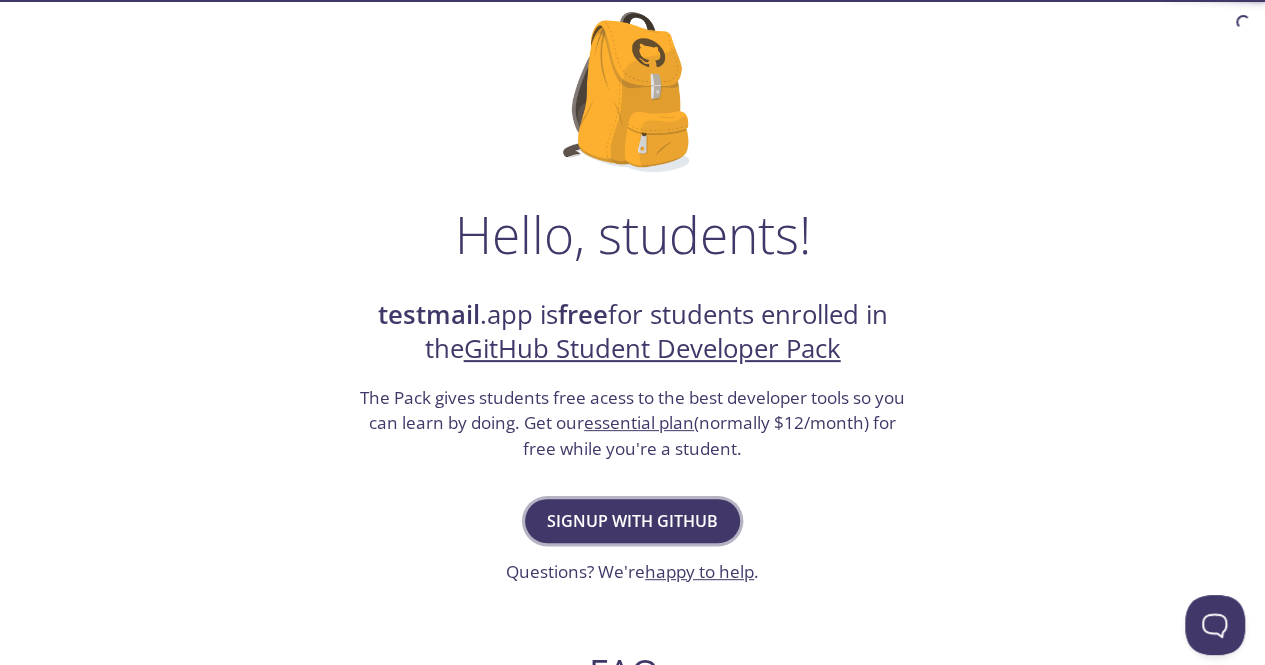 click on "Signup with GitHub" at bounding box center (632, 521) 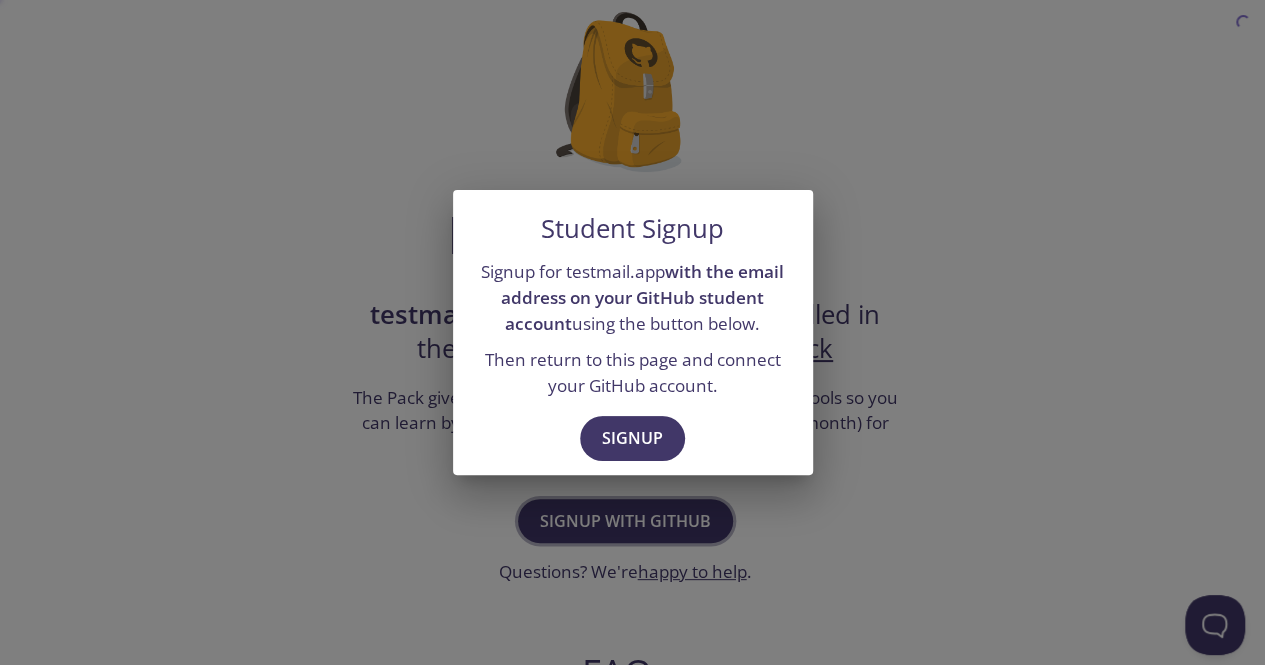 scroll, scrollTop: 0, scrollLeft: 0, axis: both 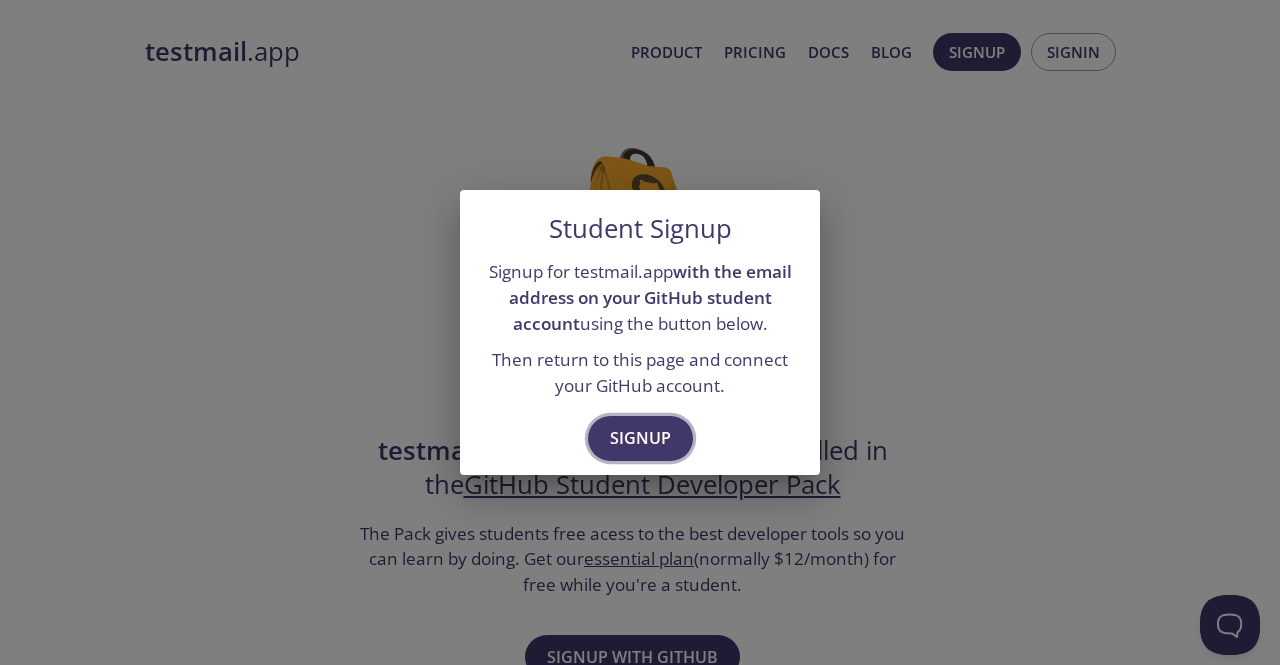 click on "Signup" at bounding box center [640, 438] 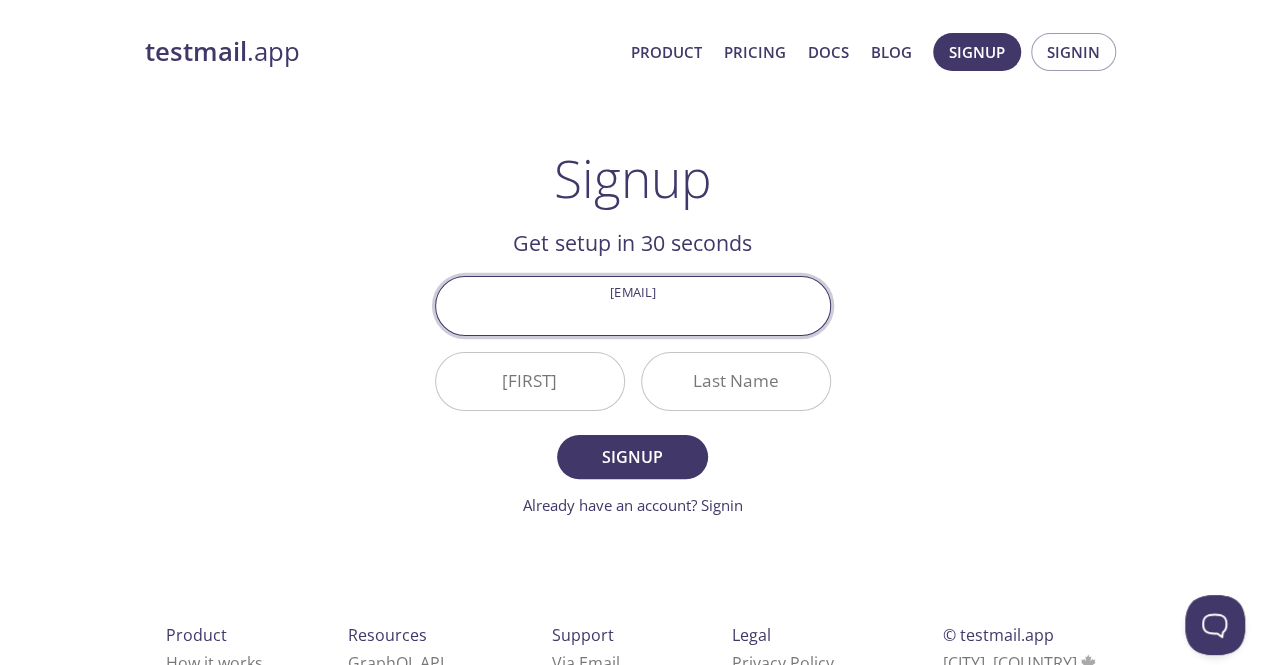 click on "Email Address" at bounding box center (633, 305) 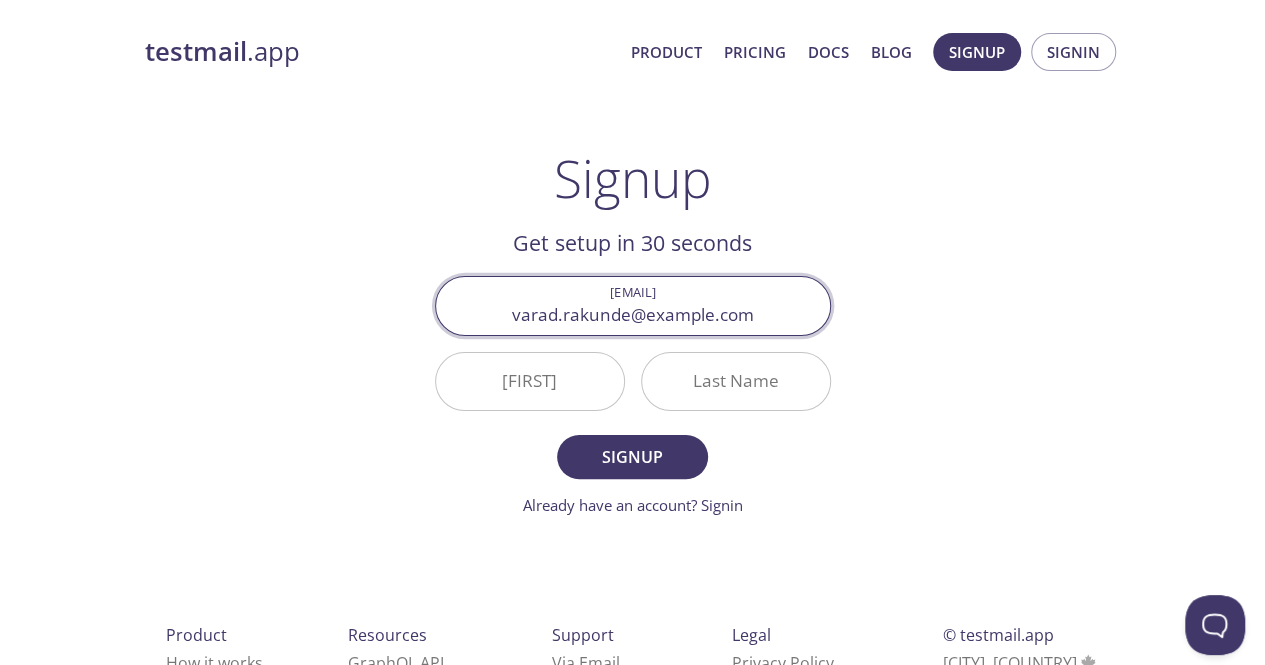 type on "[EMAIL]" 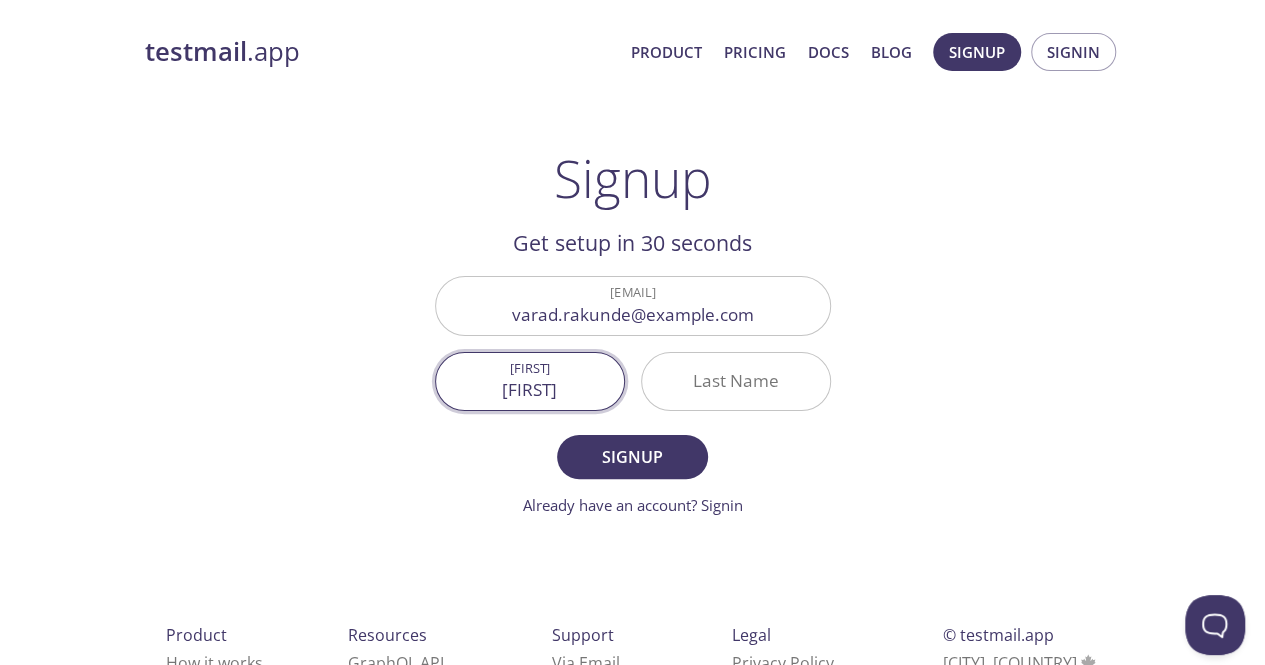 type on "[FIRST]" 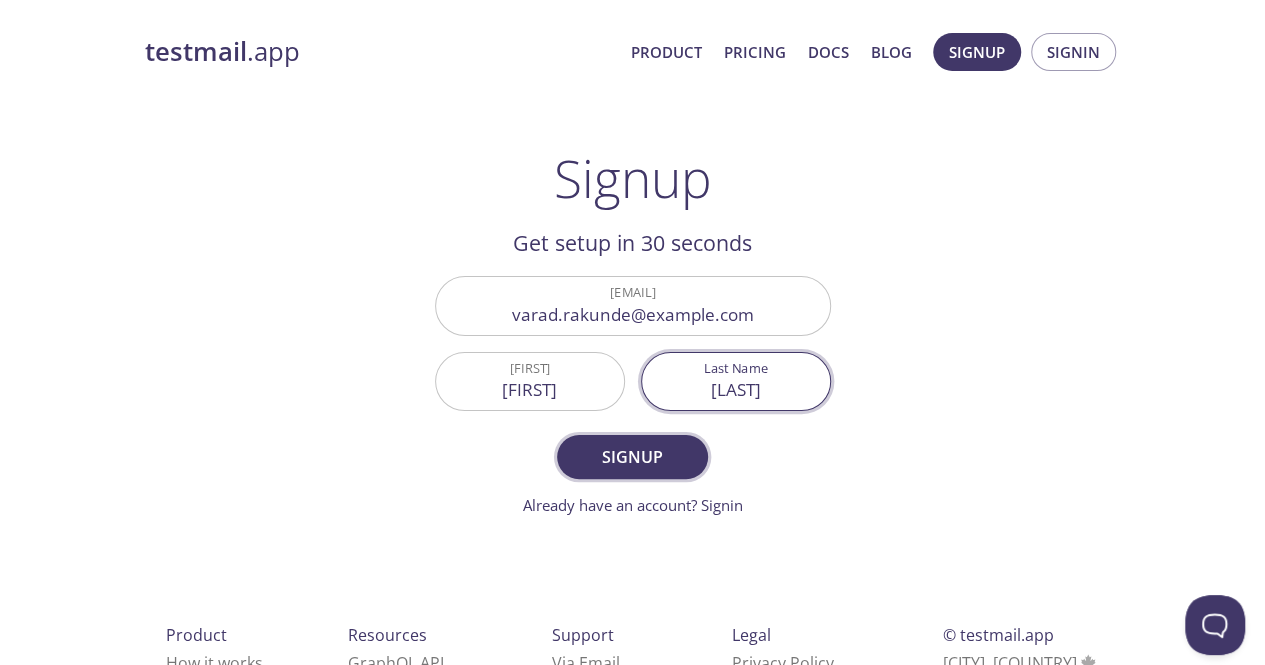 type on "[LAST]" 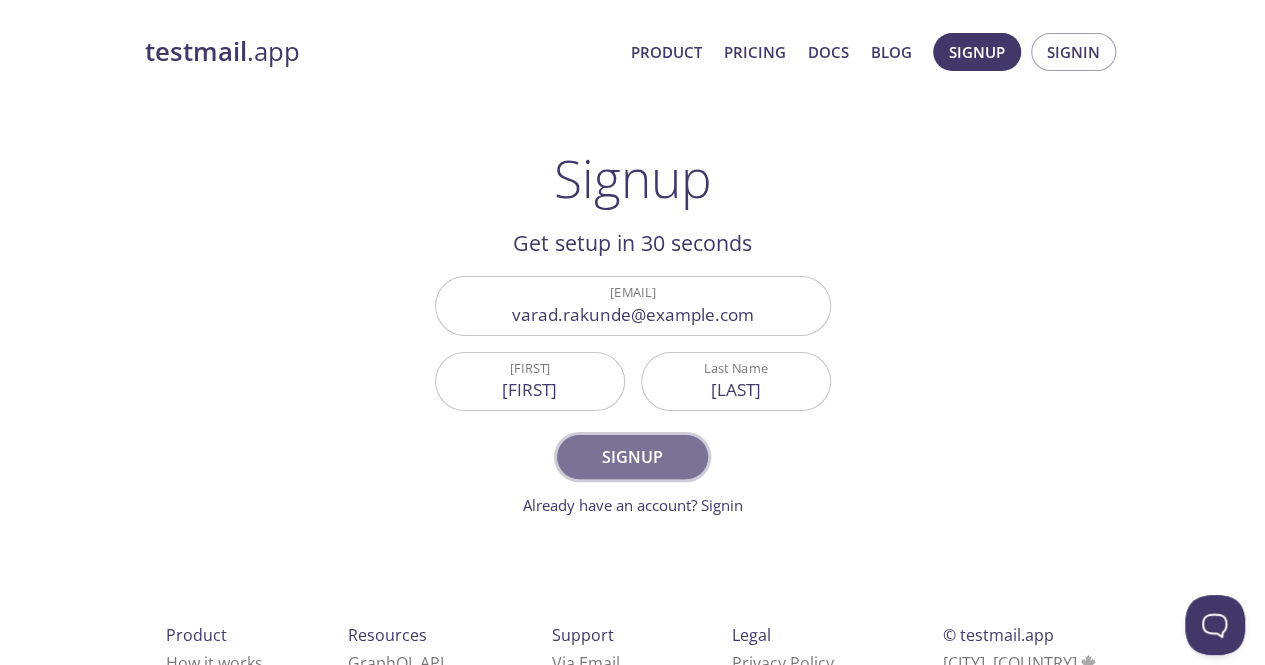 click on "Signup" at bounding box center [632, 457] 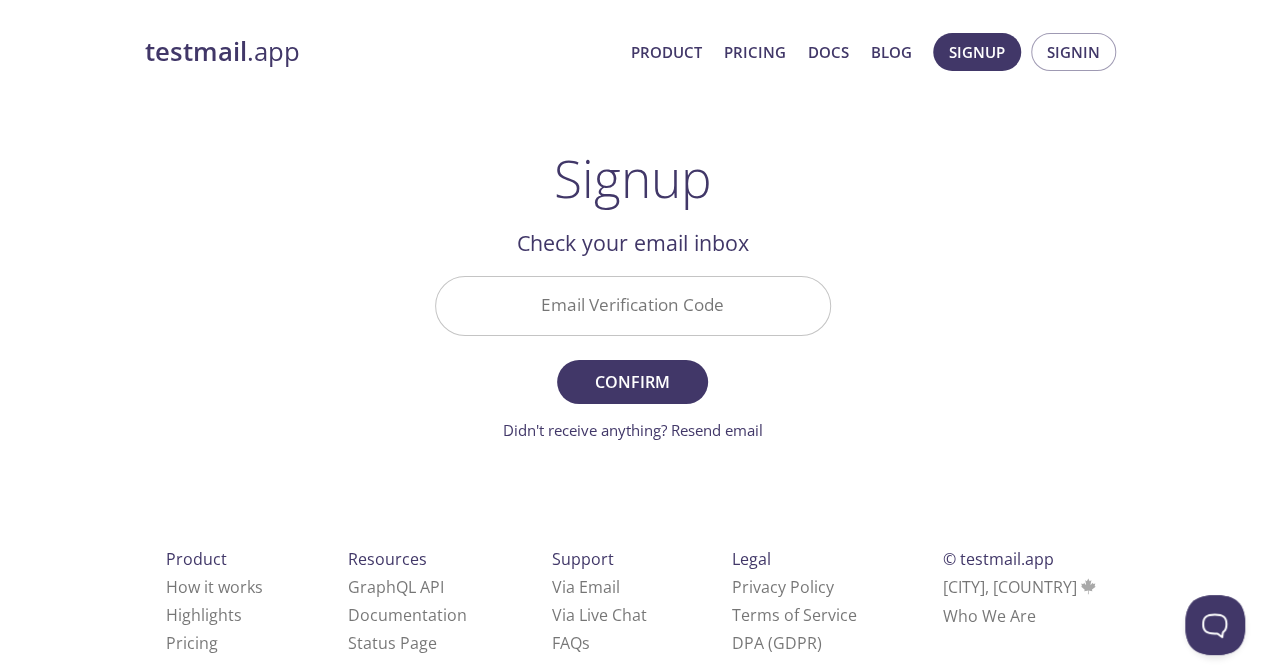 click on "Email Verification Code" at bounding box center [633, 305] 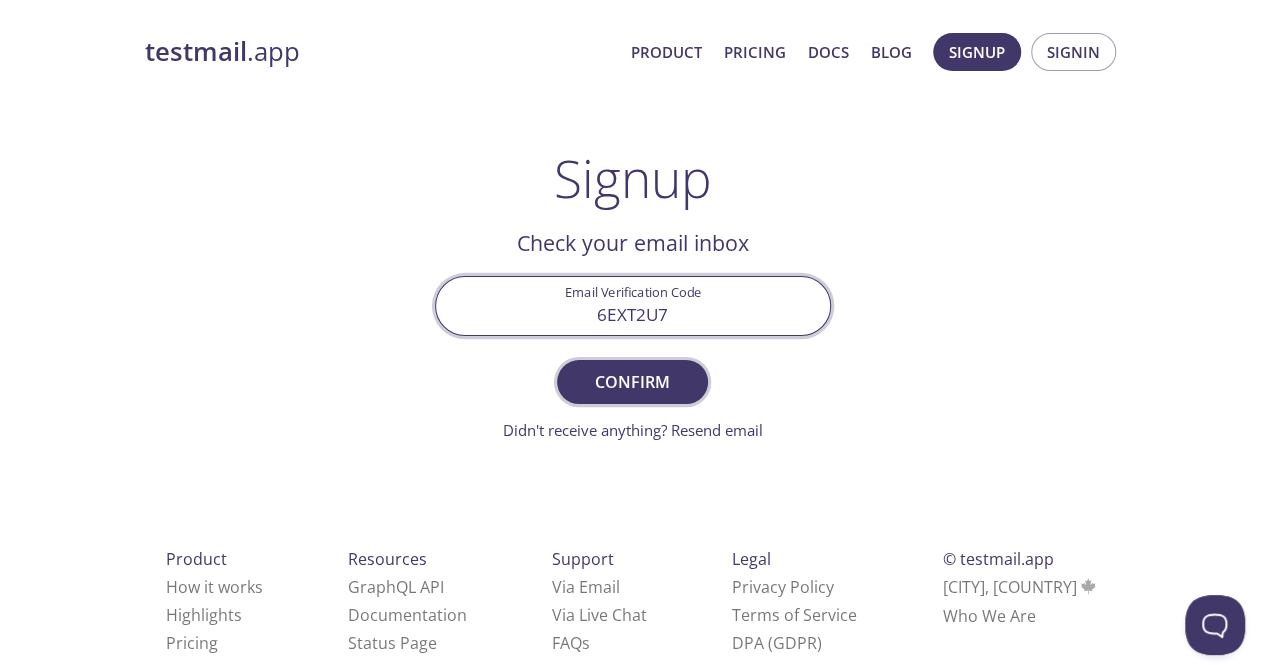 type on "6EXT2U7" 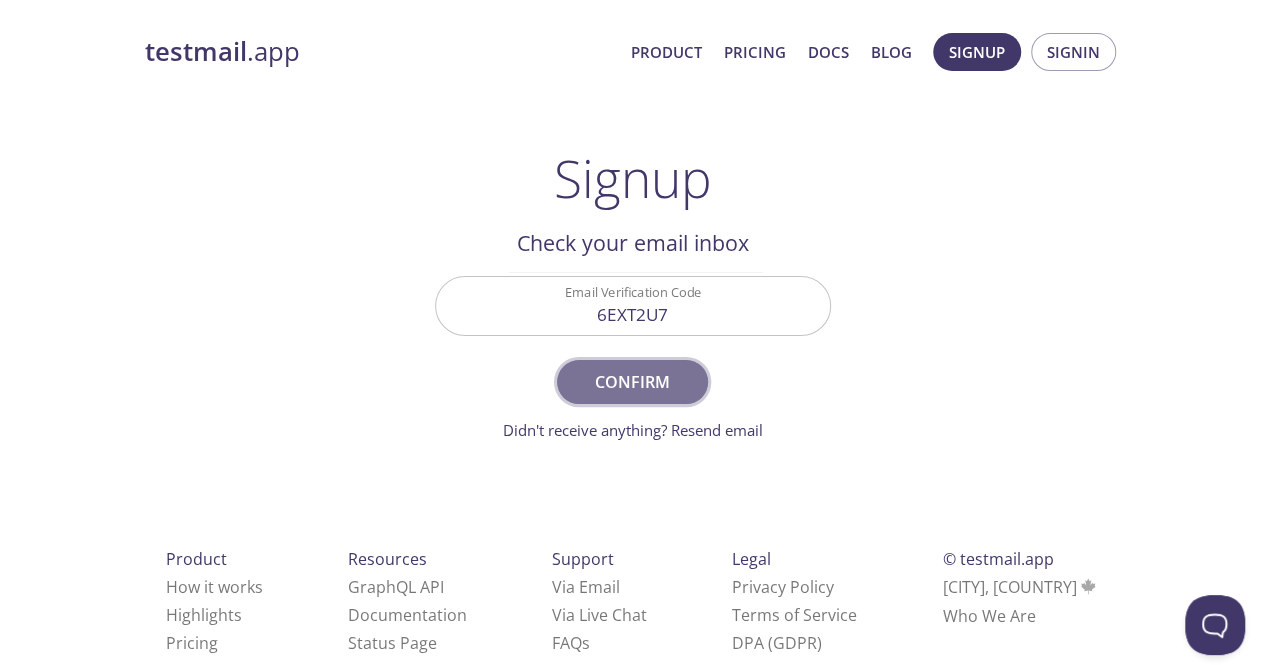 click on "Confirm" at bounding box center (632, 382) 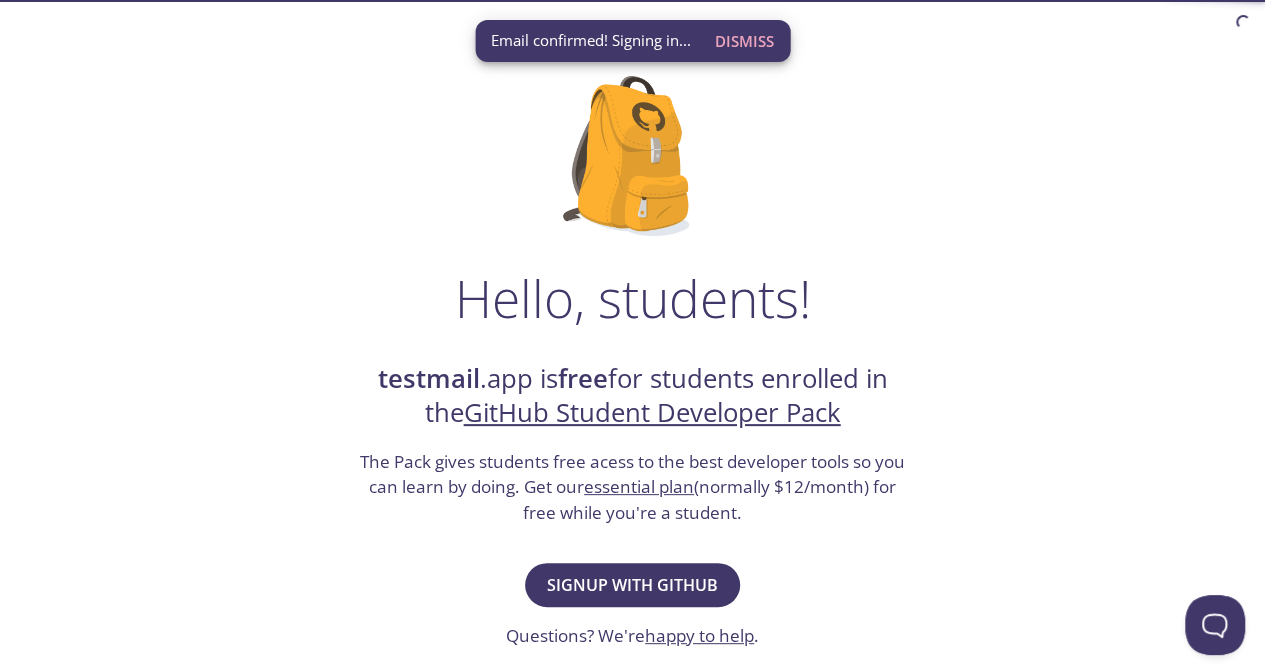scroll, scrollTop: 78, scrollLeft: 0, axis: vertical 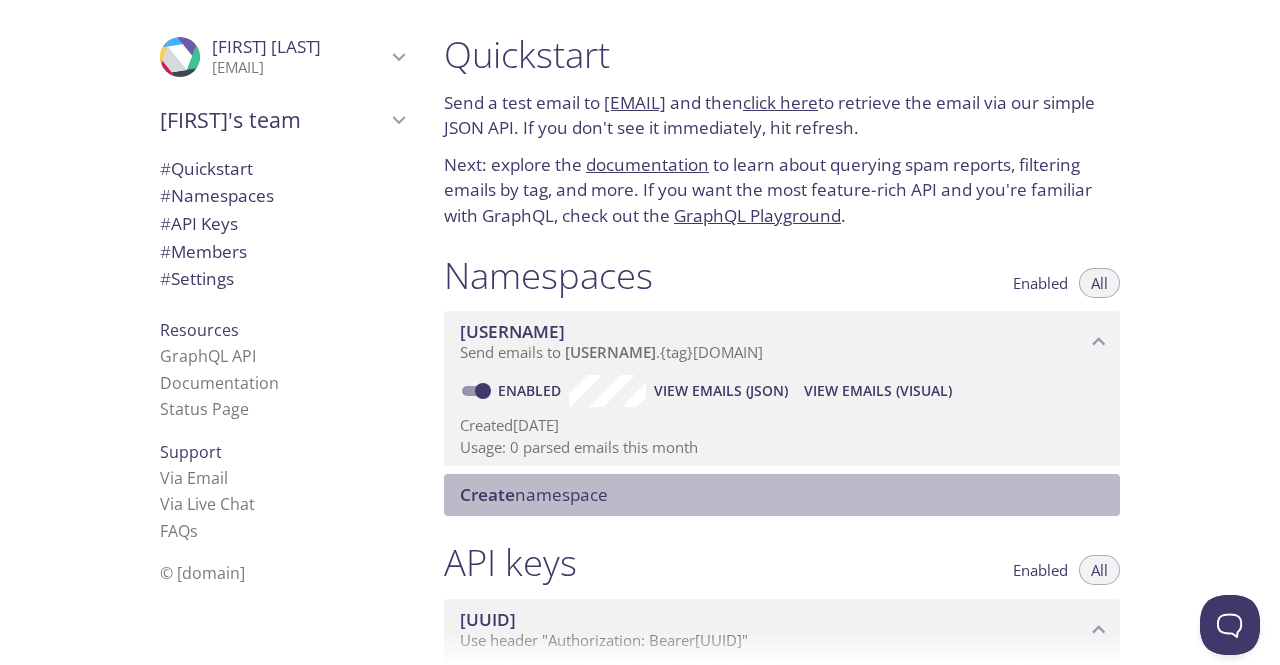 click on "Create namespace" at bounding box center [534, 494] 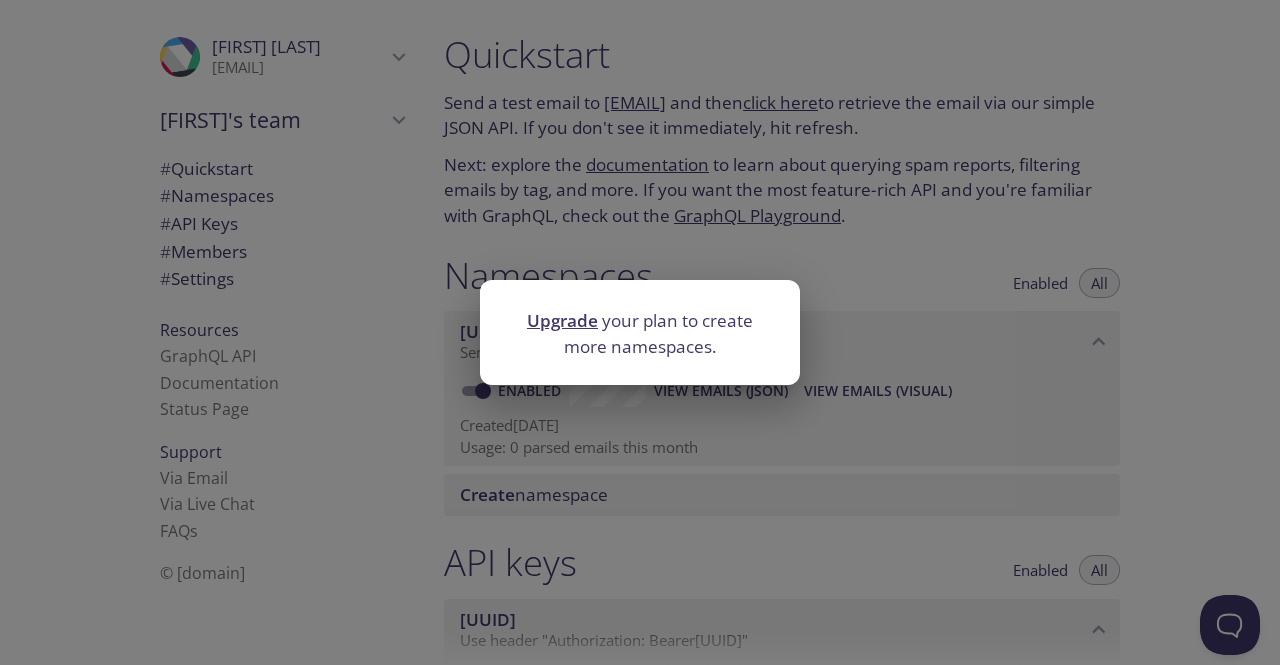 click on "Upgrade your plan to create more namespaces." at bounding box center (640, 332) 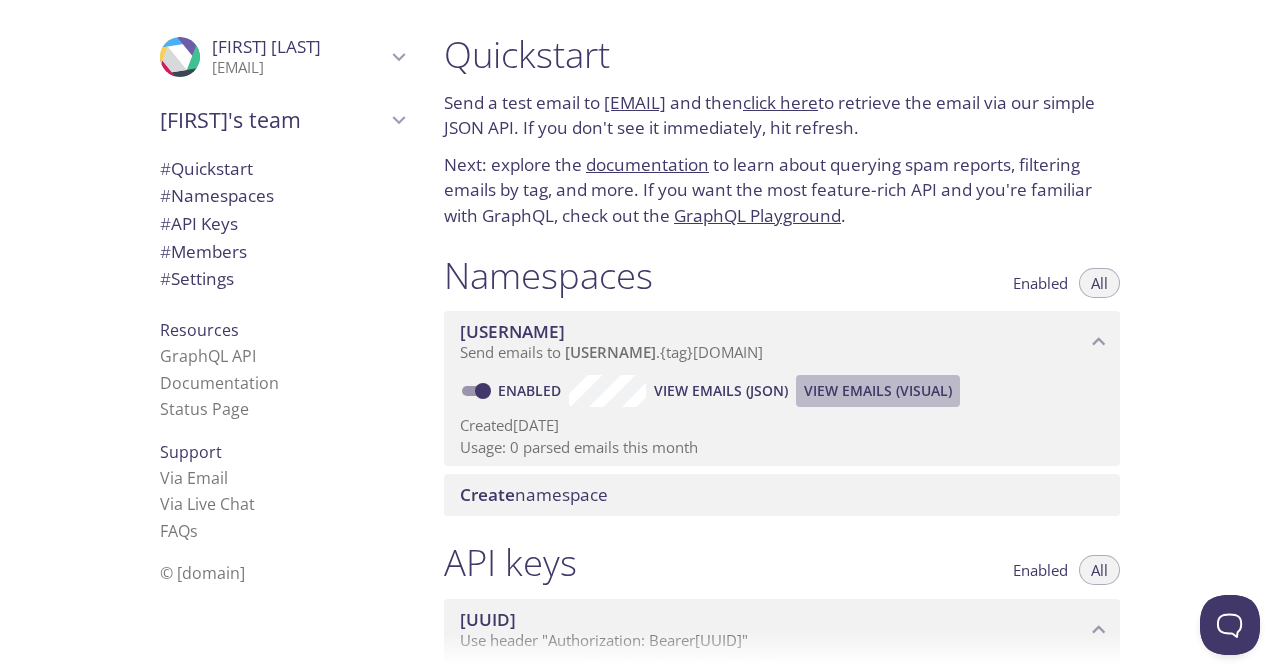 click on "View Emails (Visual)" at bounding box center [721, 391] 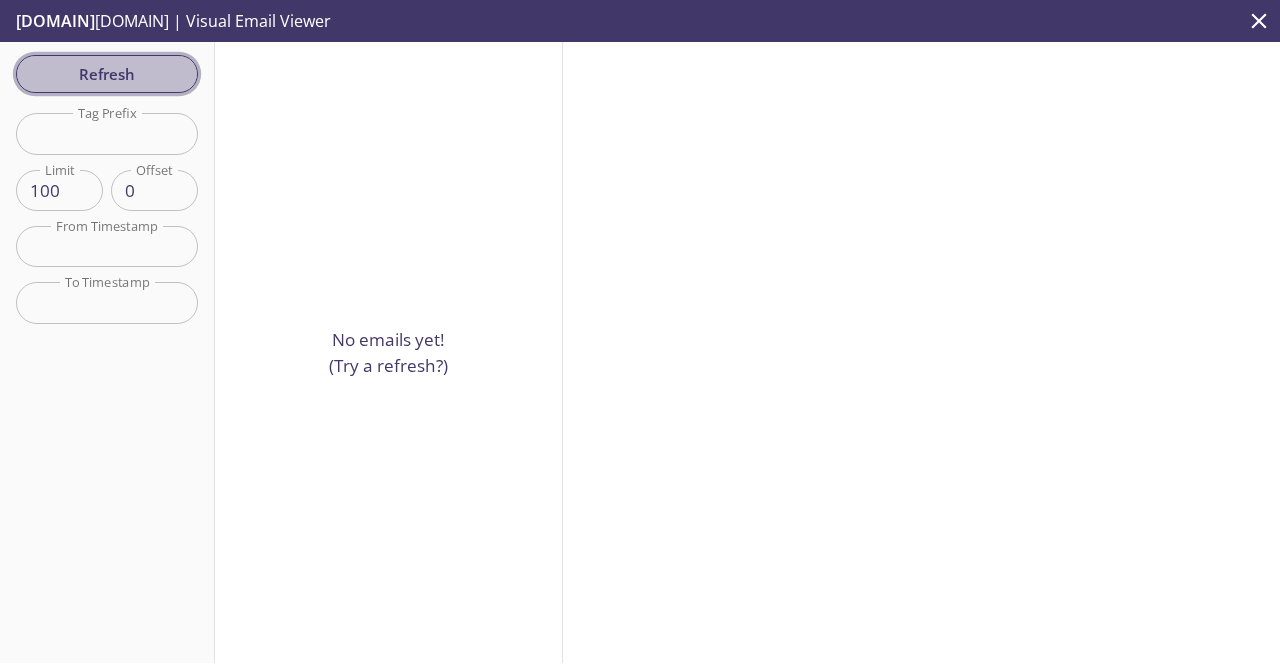 click on "Refresh" at bounding box center (107, 74) 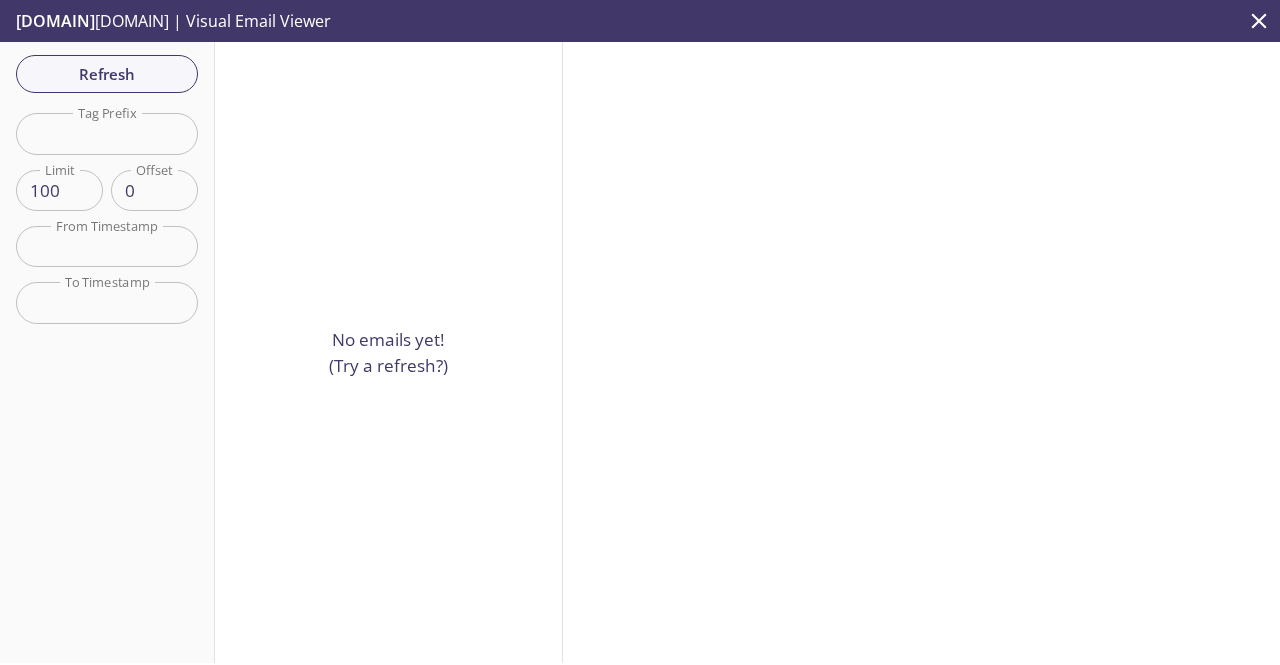 click at bounding box center (107, 133) 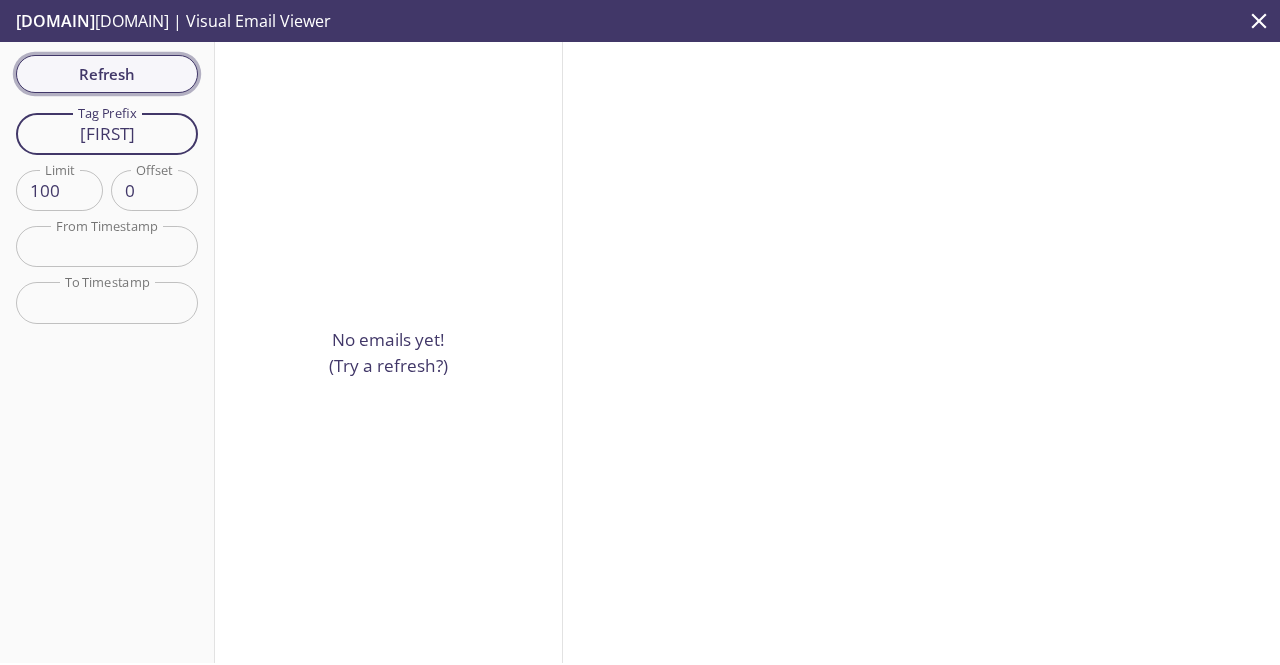 type on "[FIRST]" 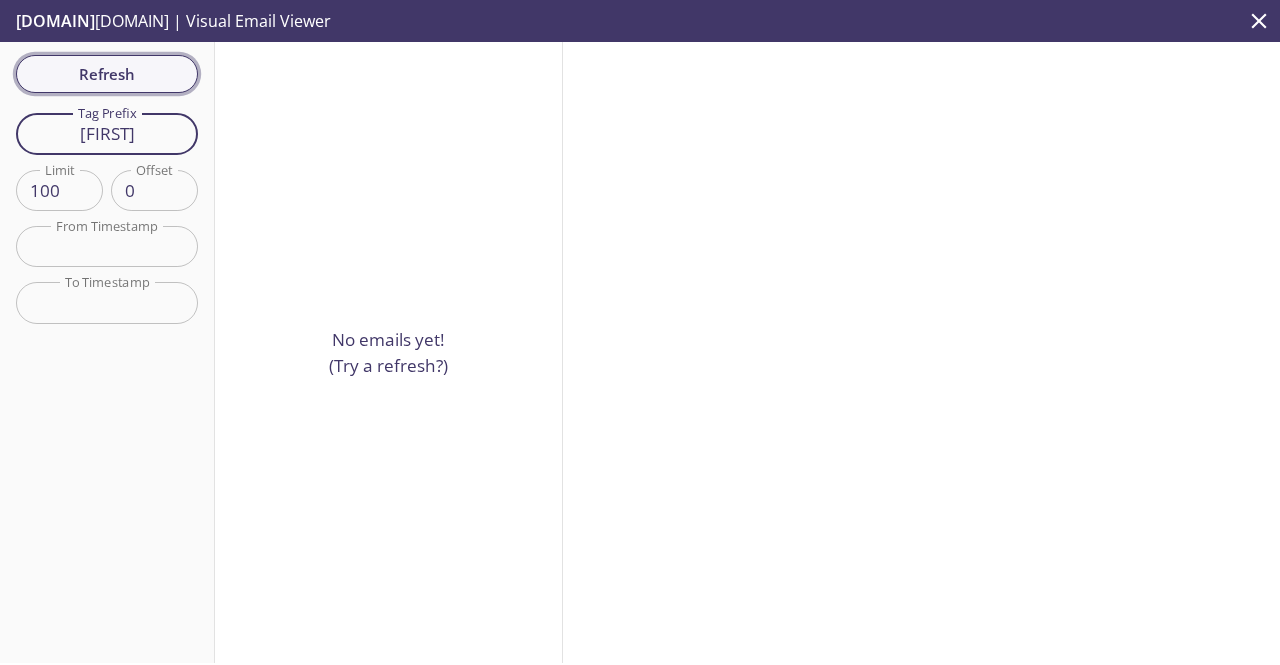 click on "Refresh Filters Tag Prefix [FIRST] Tag Prefix Limit 100 Limit Offset 0 Offset From Timestamp From Timestamp To Timestamp To Timestamp Reset" at bounding box center [107, 352] 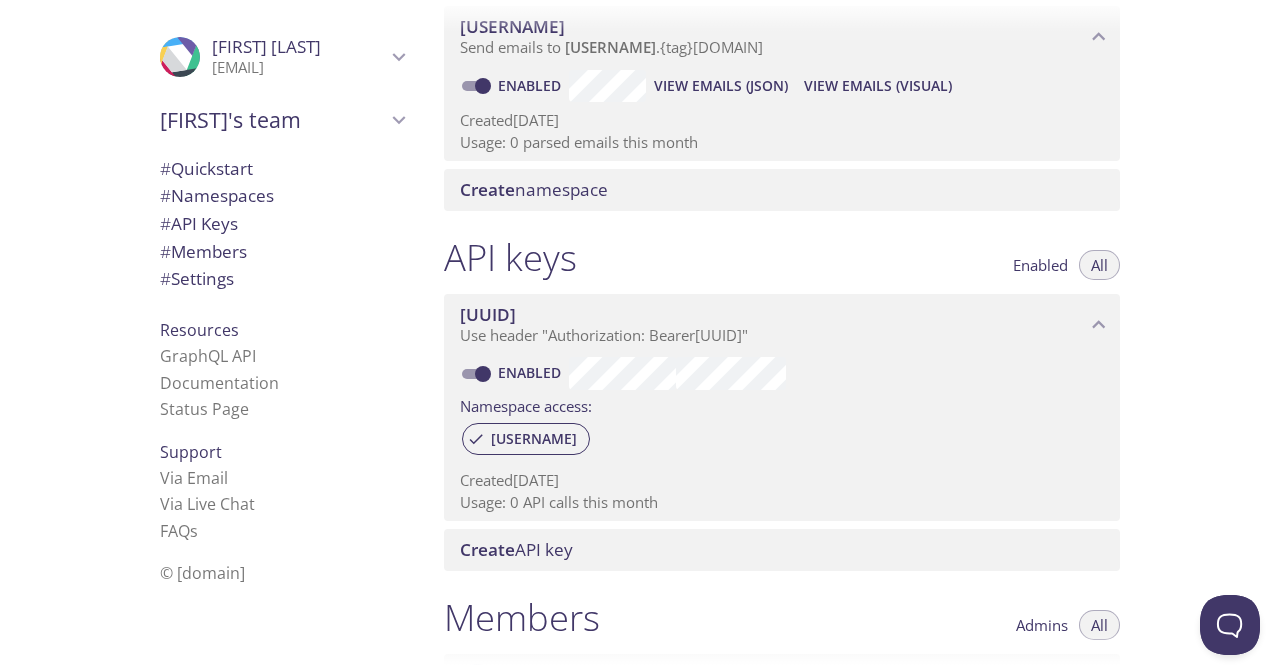 scroll, scrollTop: 306, scrollLeft: 0, axis: vertical 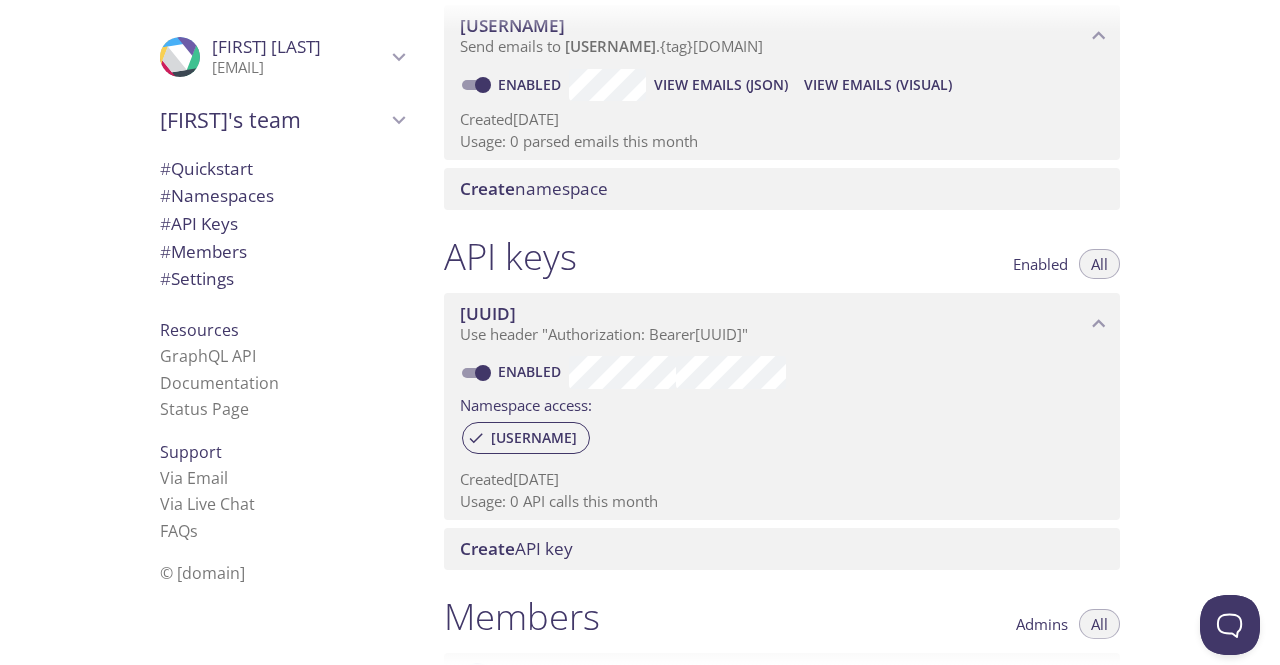 click on "[FIRST]'s team" at bounding box center [273, 120] 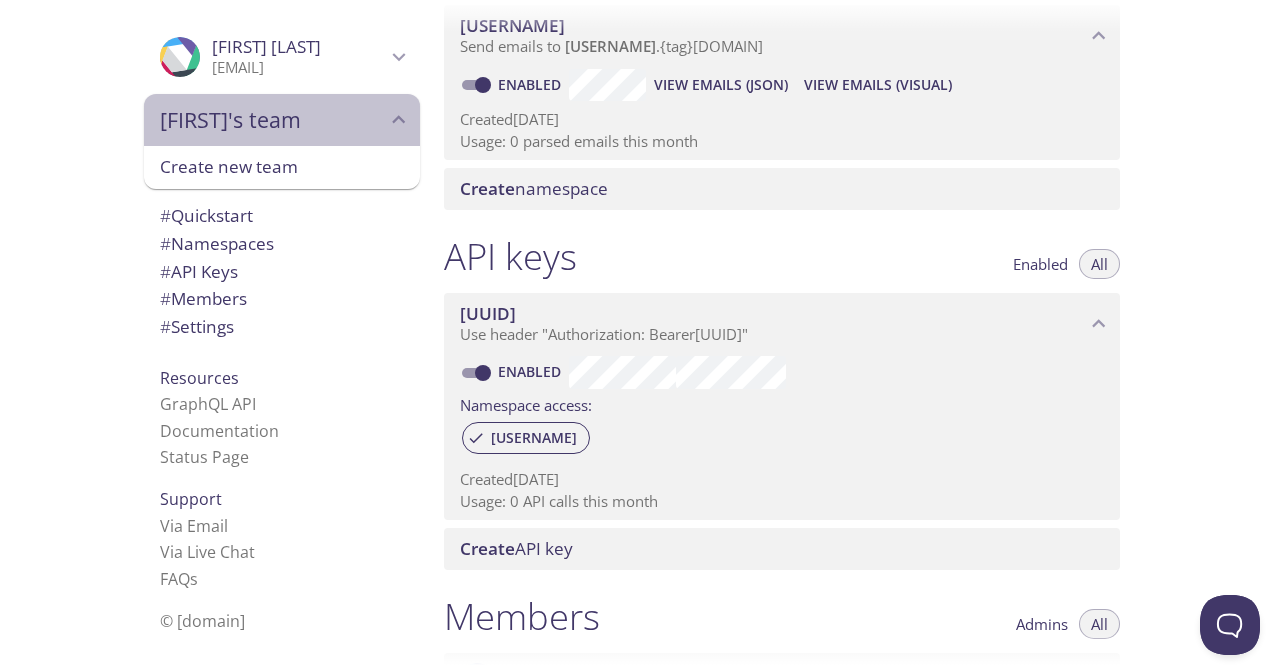 click on "[FIRST]'s team" at bounding box center (273, 120) 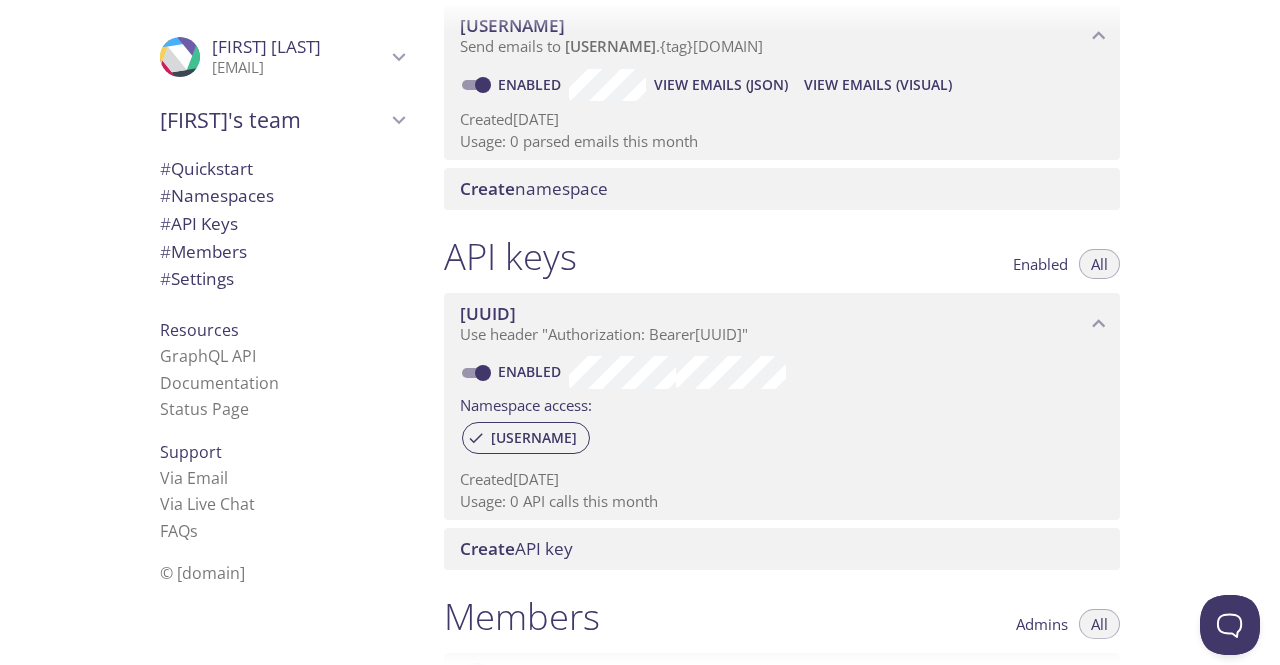 click on "# Quickstart" at bounding box center (206, 168) 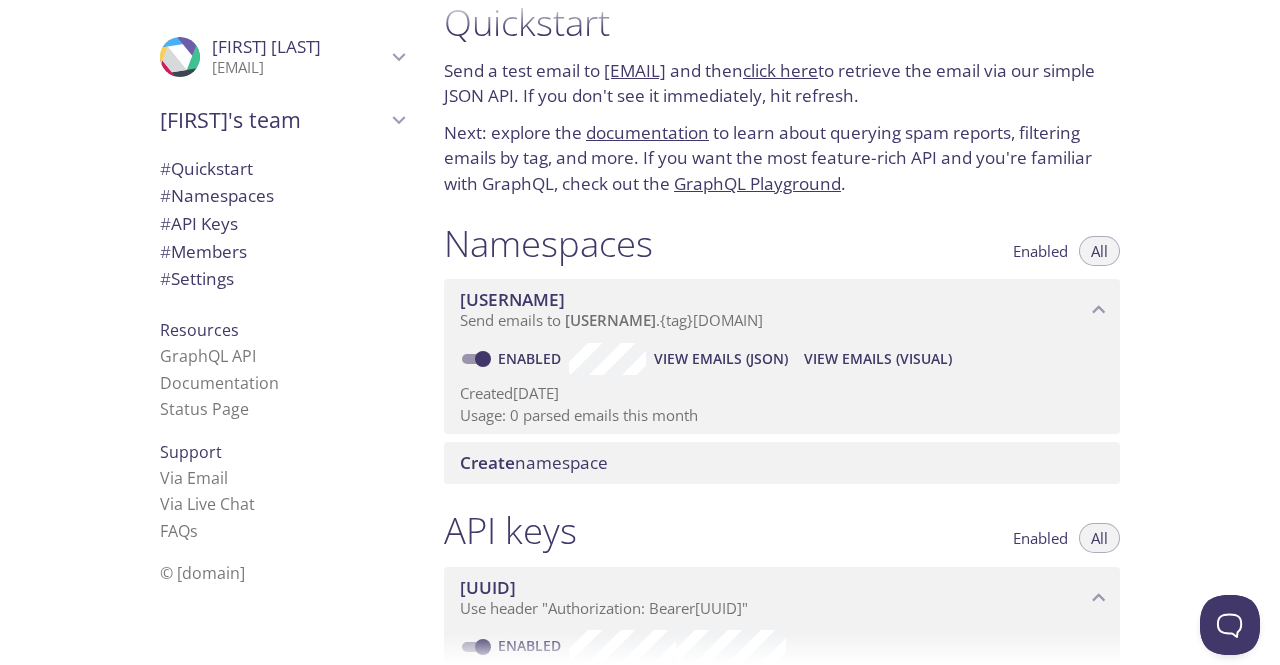 scroll, scrollTop: 0, scrollLeft: 0, axis: both 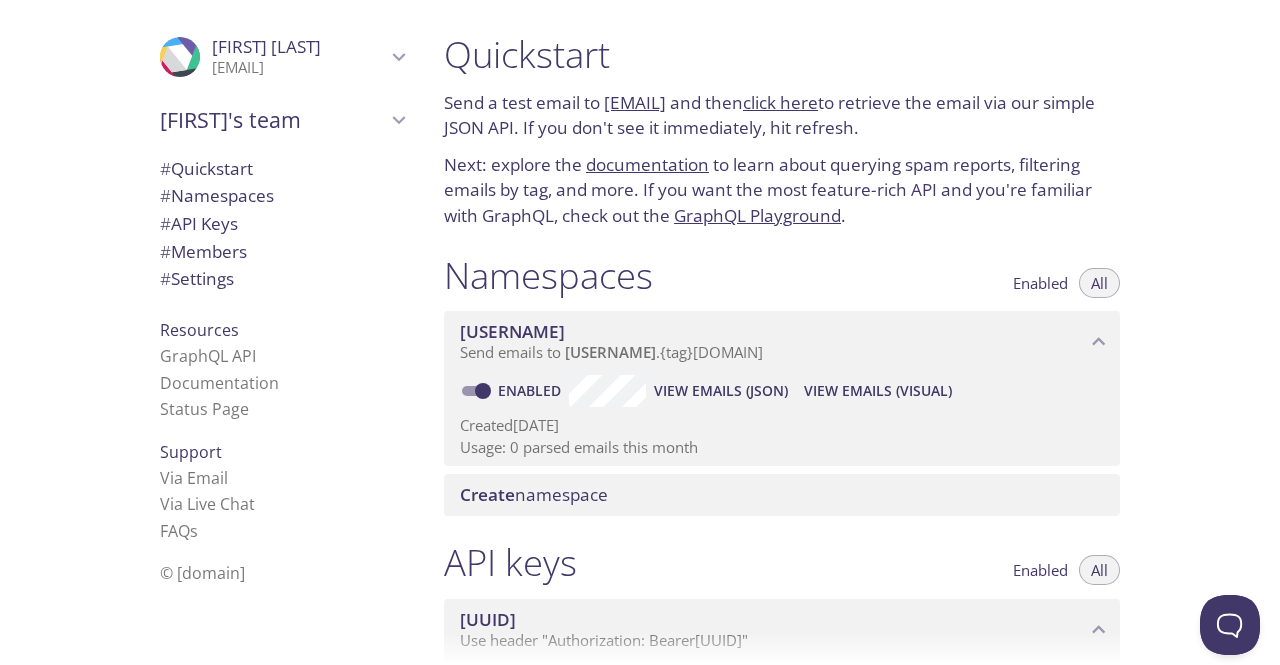 click on "[EMAIL]" at bounding box center (635, 102) 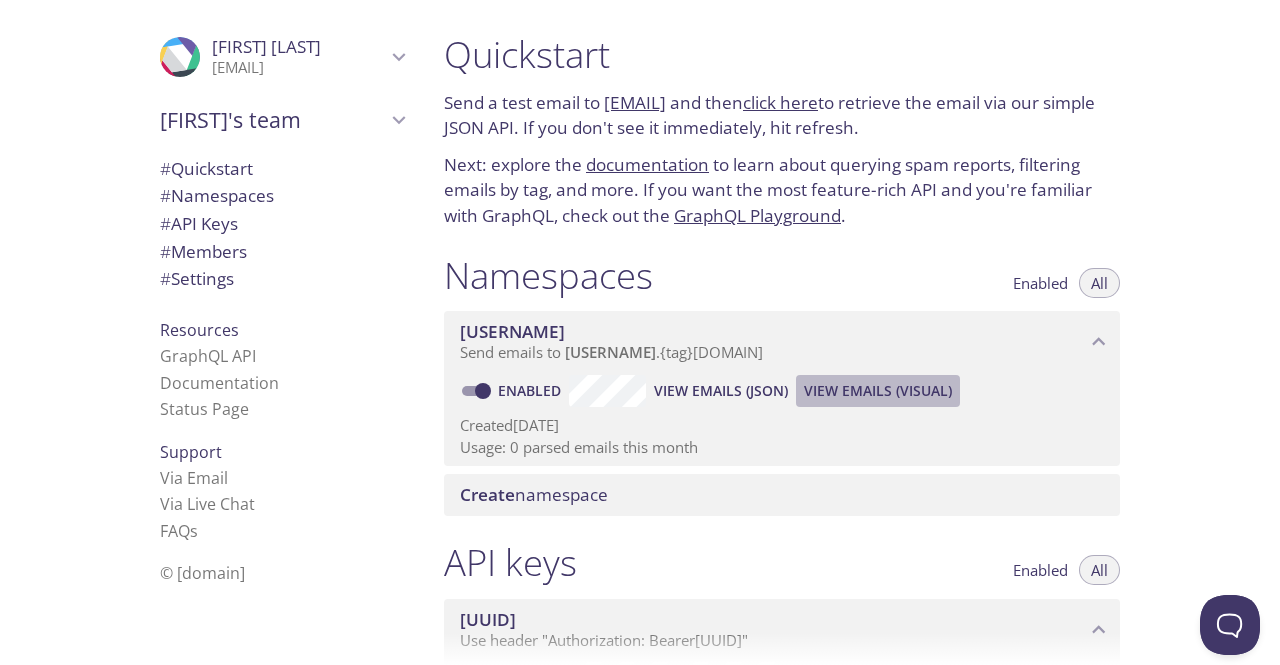 click on "View Emails (Visual)" at bounding box center [721, 391] 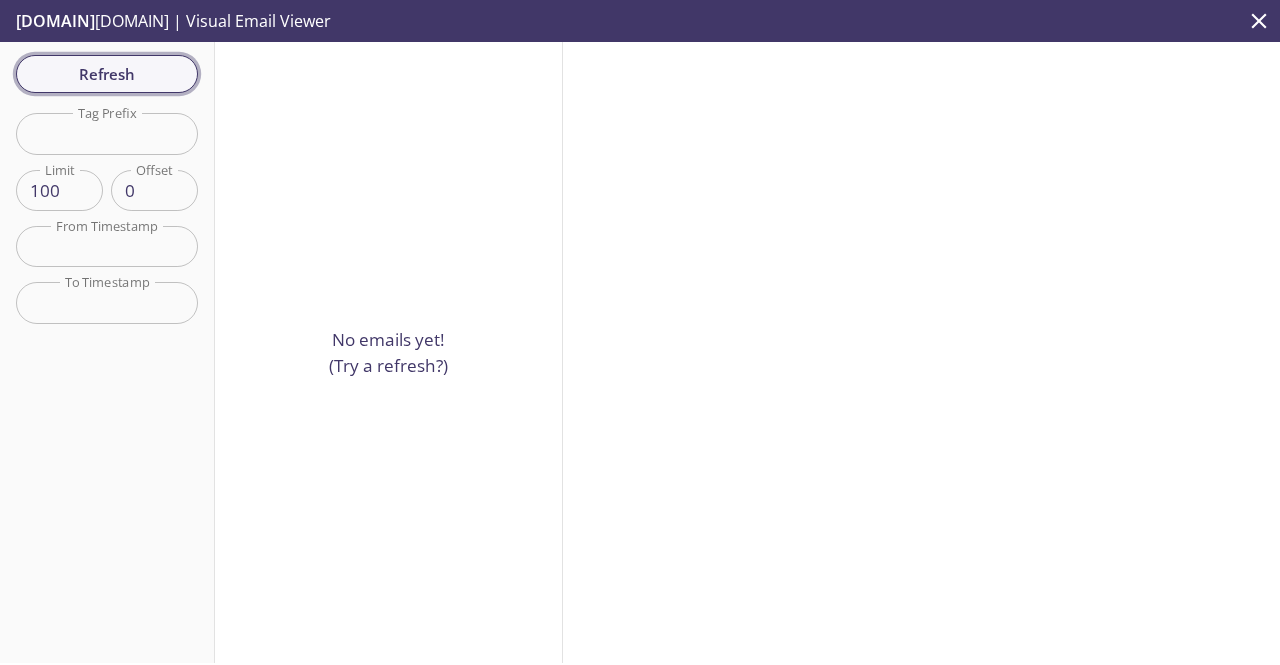 click on "Refresh" at bounding box center [107, 74] 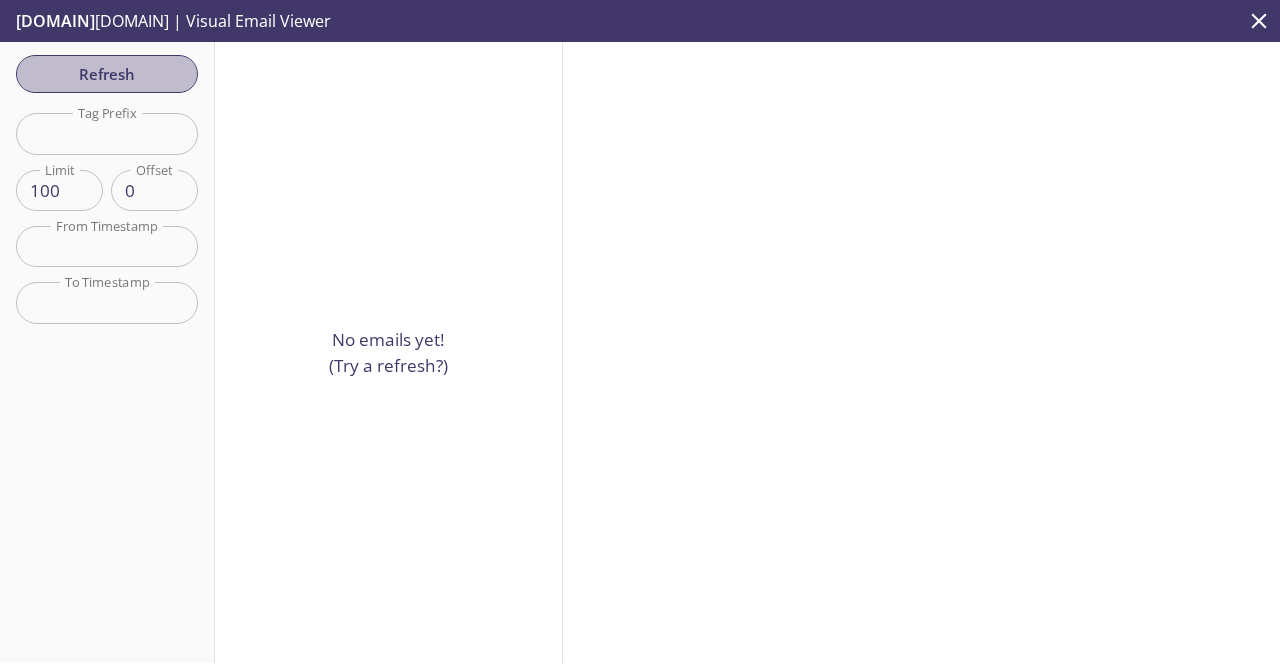 click on "Refresh" at bounding box center [107, 74] 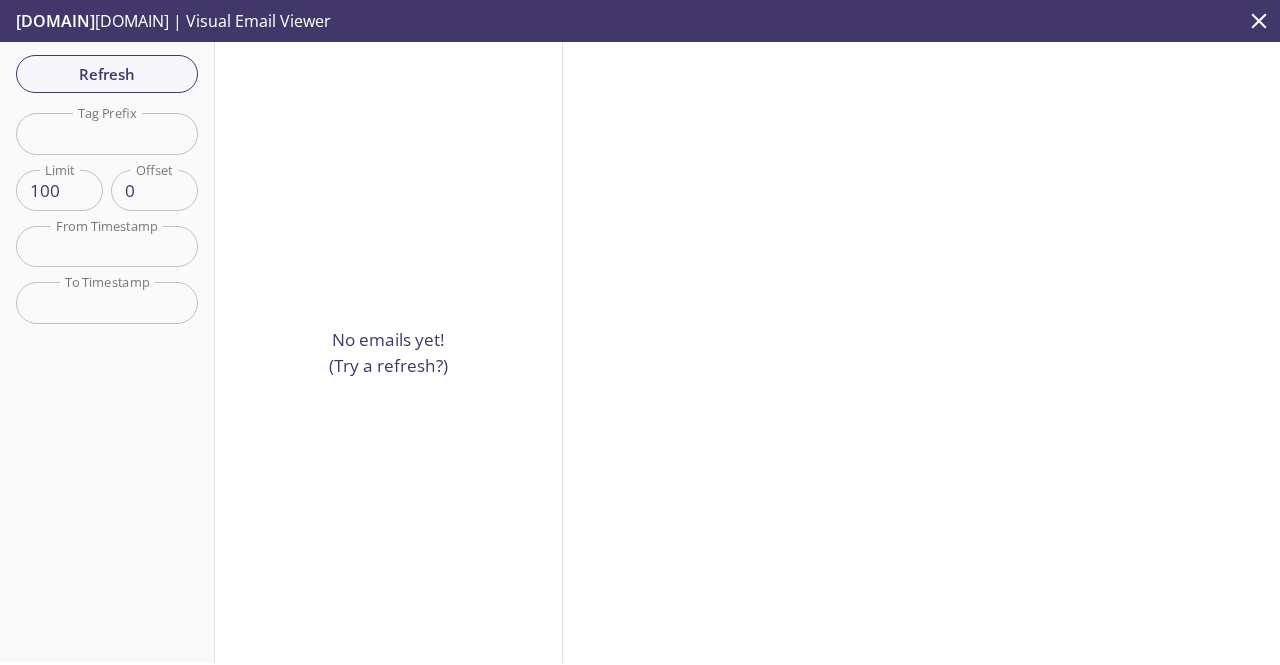 click on "Refresh" at bounding box center (107, 74) 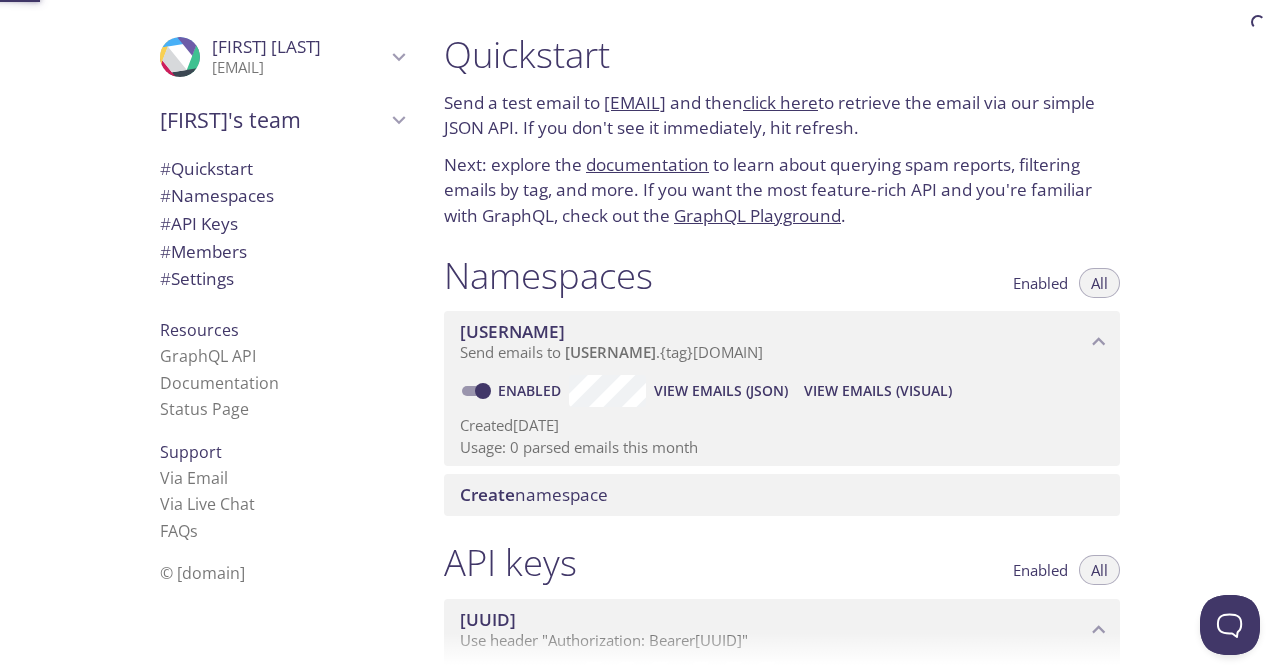scroll, scrollTop: 32, scrollLeft: 0, axis: vertical 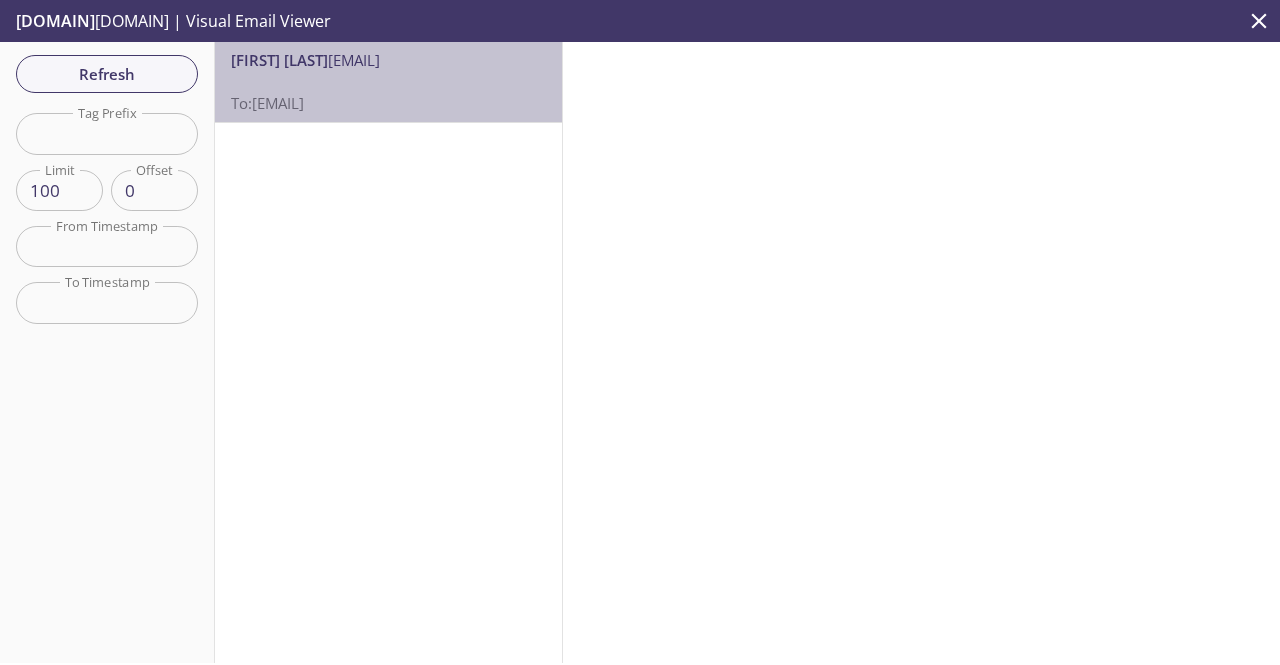 click on "To: [EMAIL]" at bounding box center [388, 92] 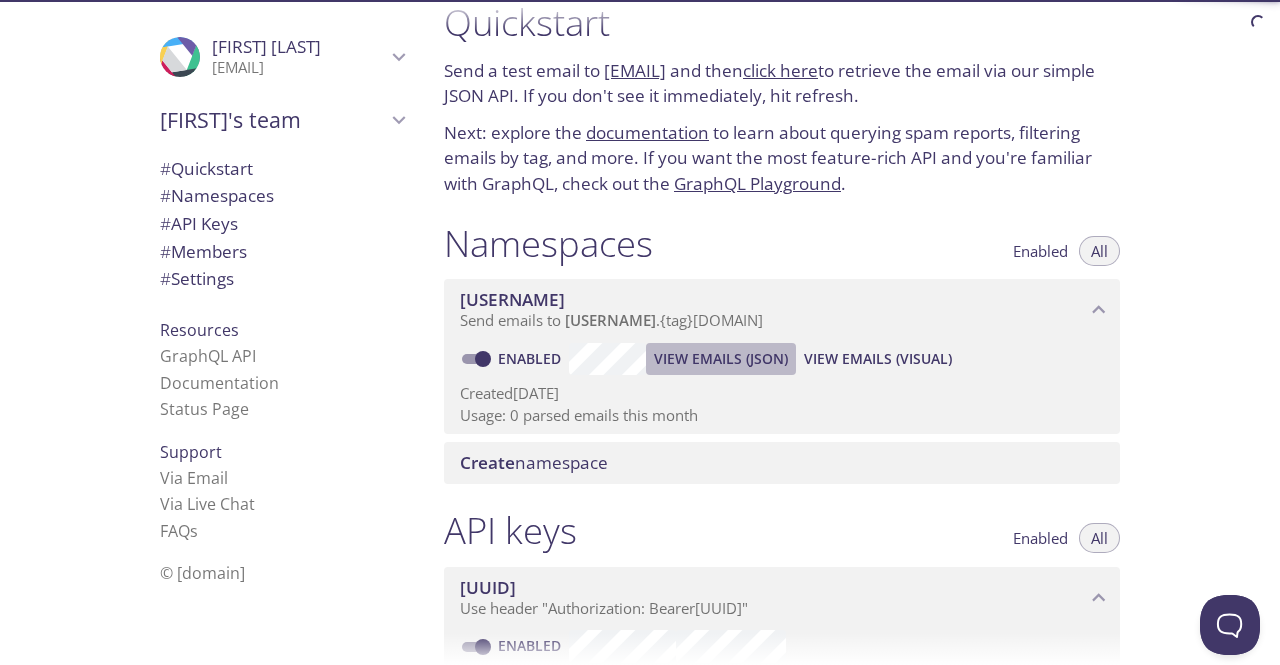 click on "View Emails (JSON)" at bounding box center (721, 359) 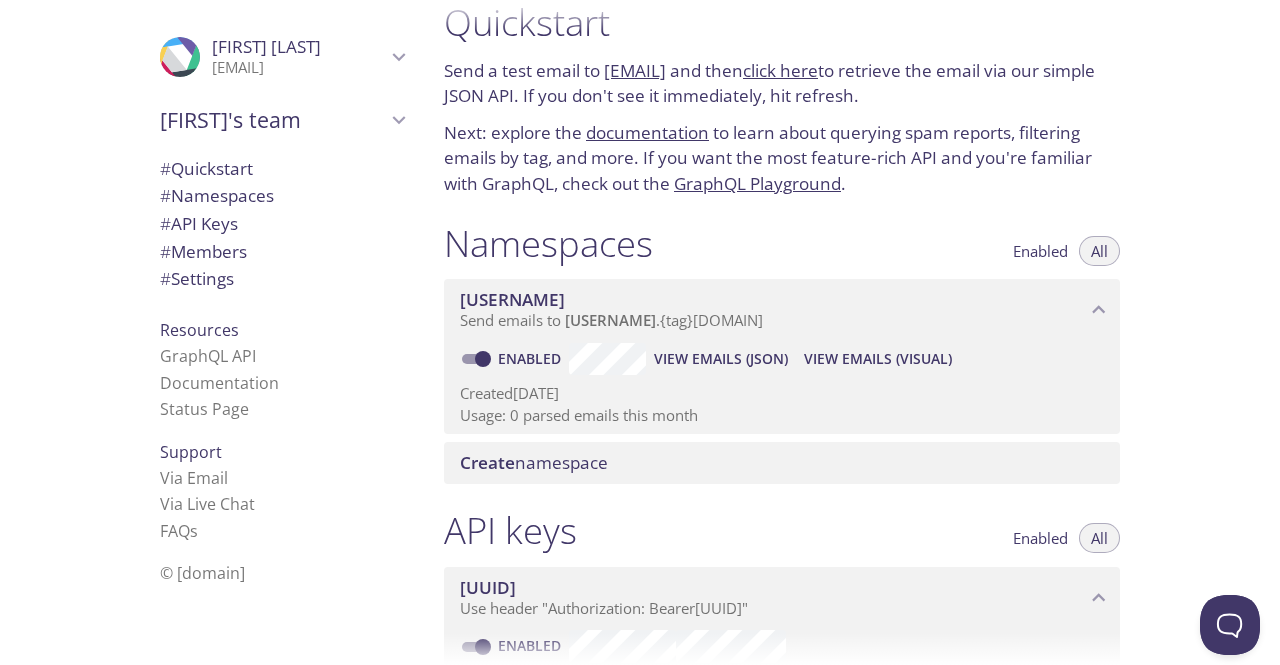 scroll, scrollTop: 0, scrollLeft: 0, axis: both 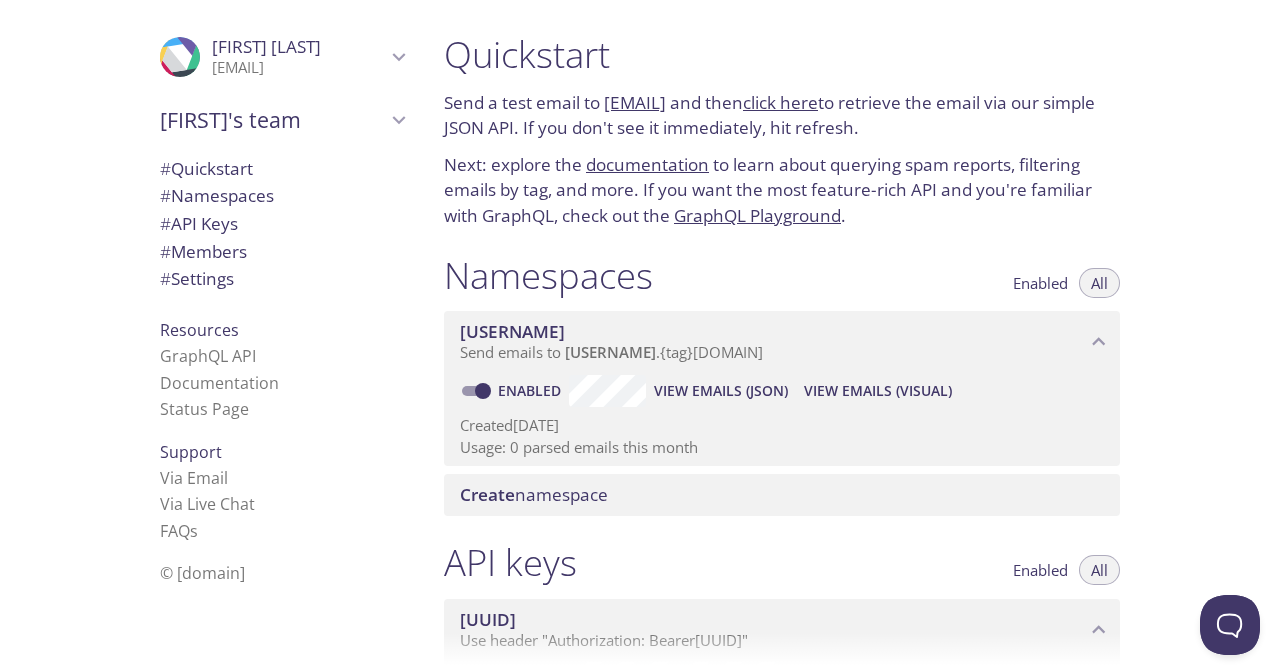 click on "click here" at bounding box center [780, 102] 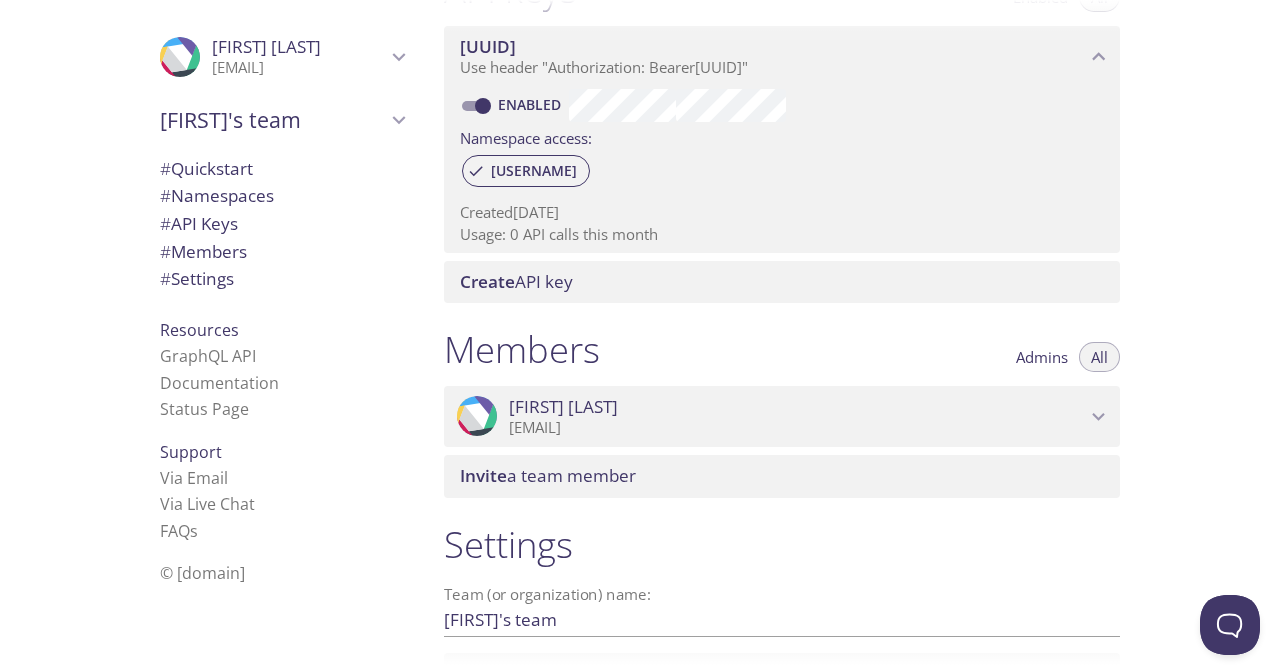 scroll, scrollTop: 756, scrollLeft: 0, axis: vertical 